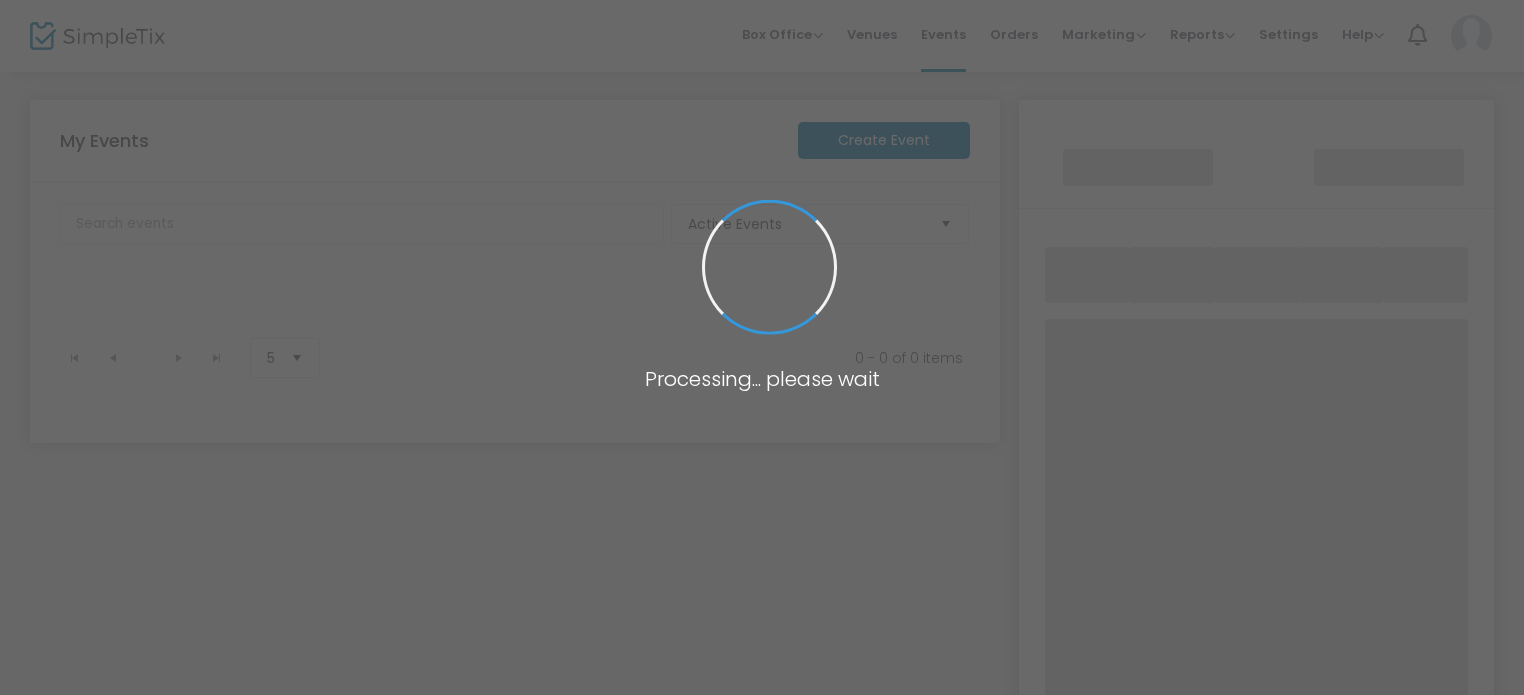 scroll, scrollTop: 0, scrollLeft: 0, axis: both 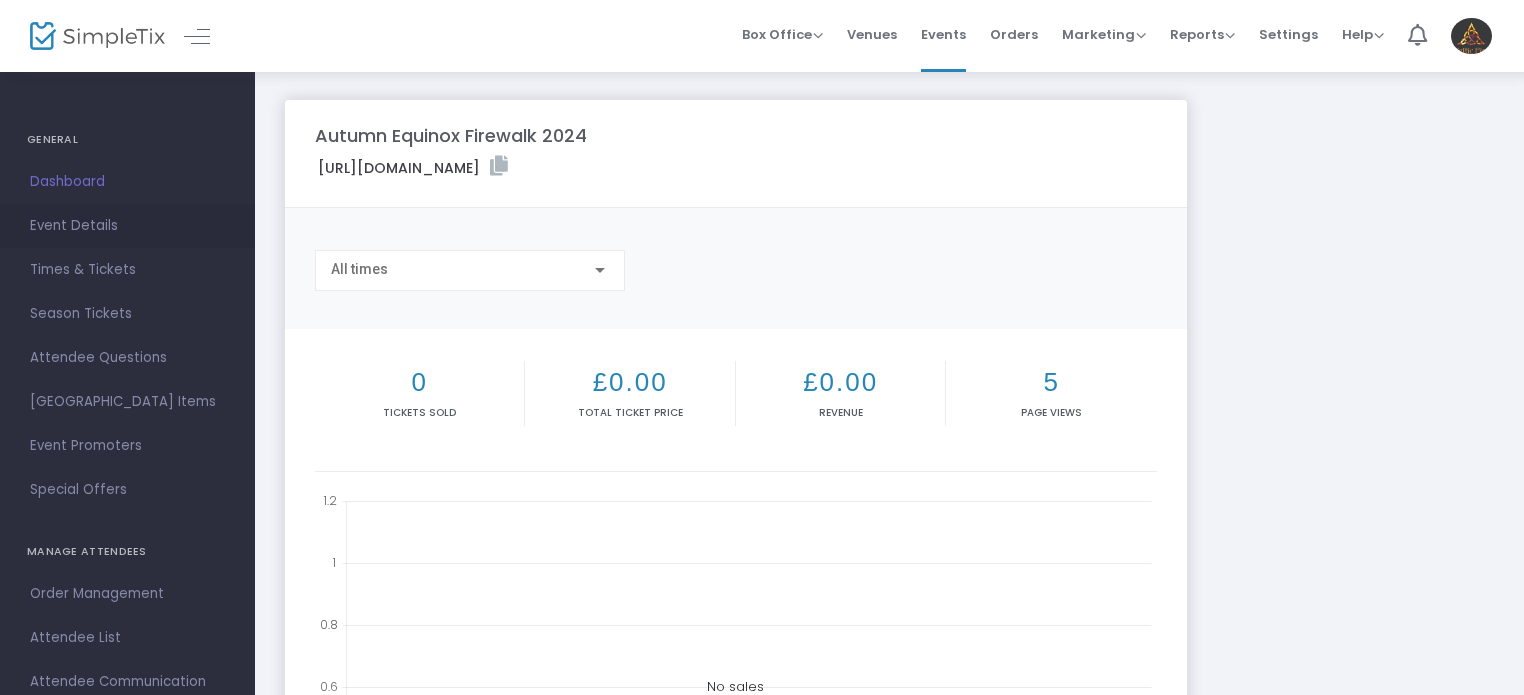 click on "Event Details" at bounding box center (127, 226) 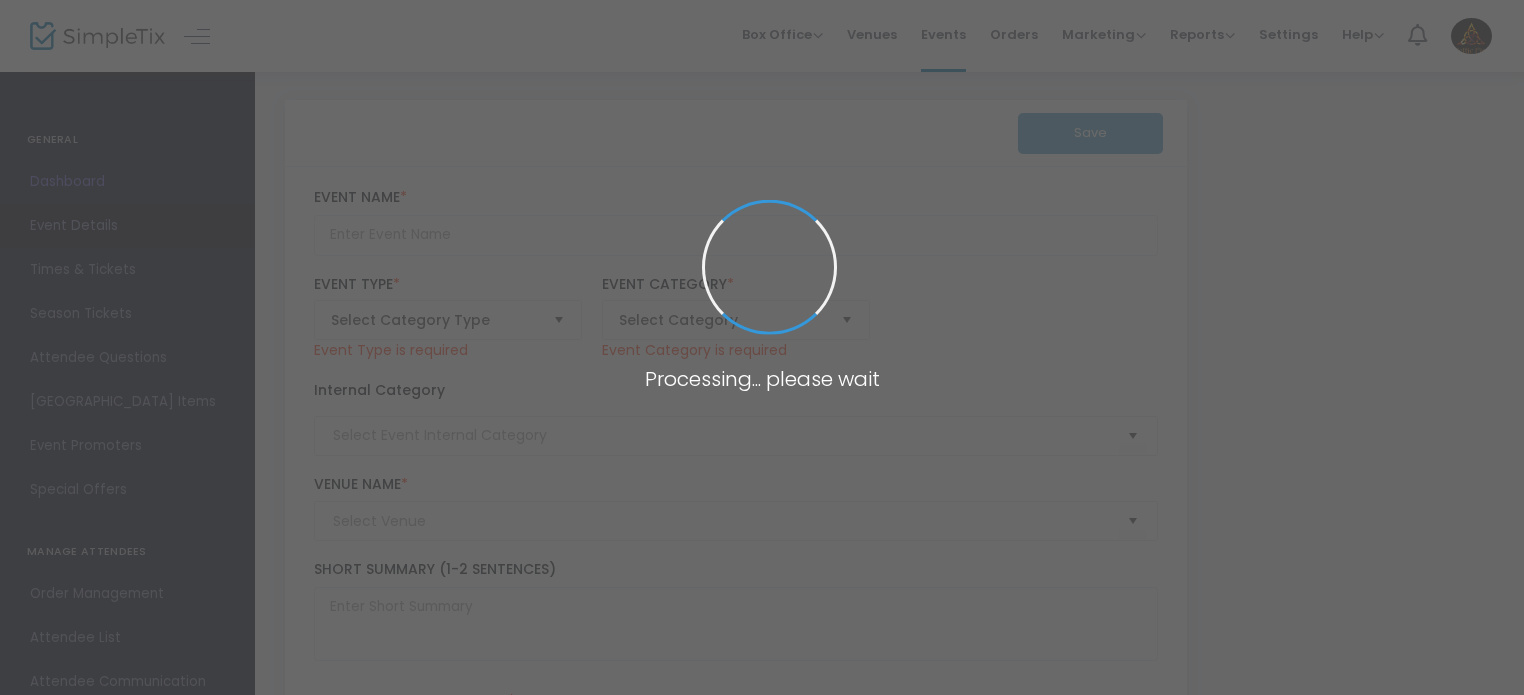 type on "Autumn Equinox Firewalk  2024" 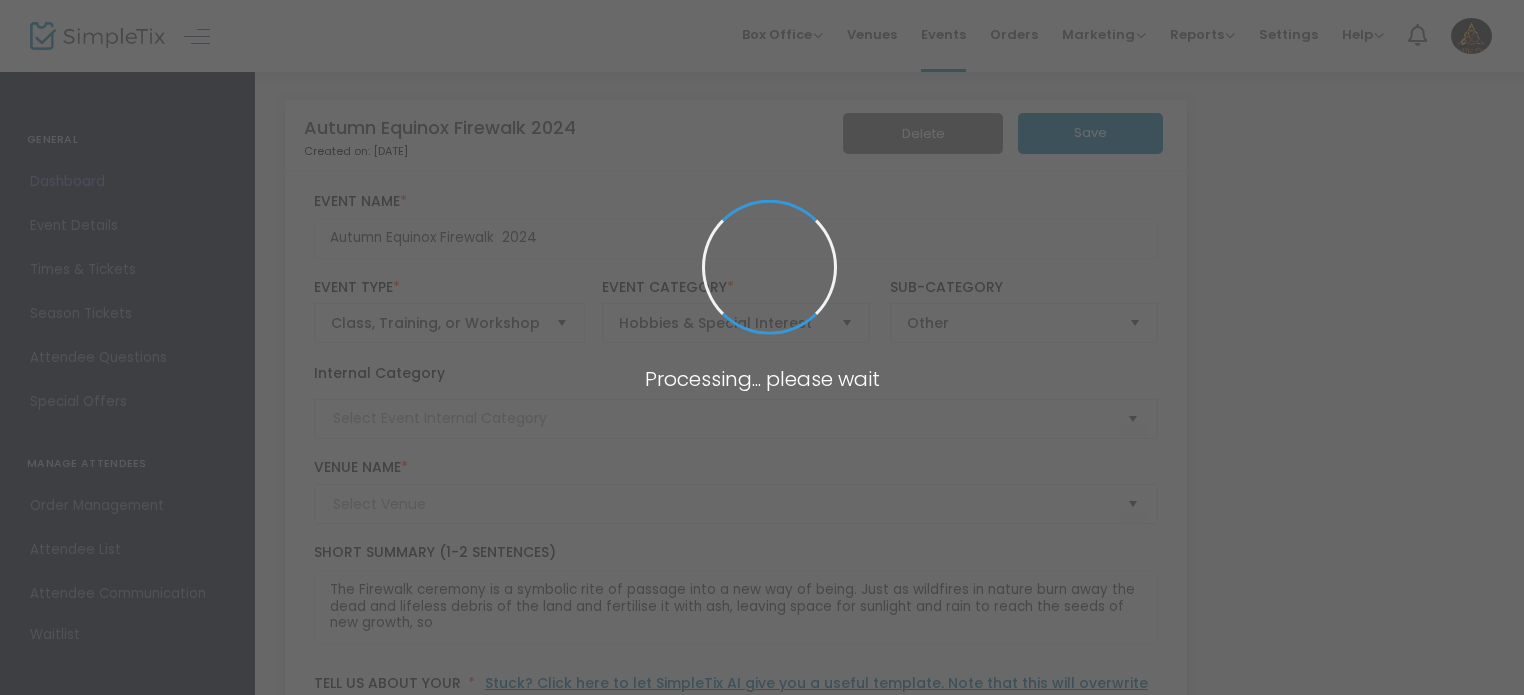type on "Tir na nOg Holistic Centre" 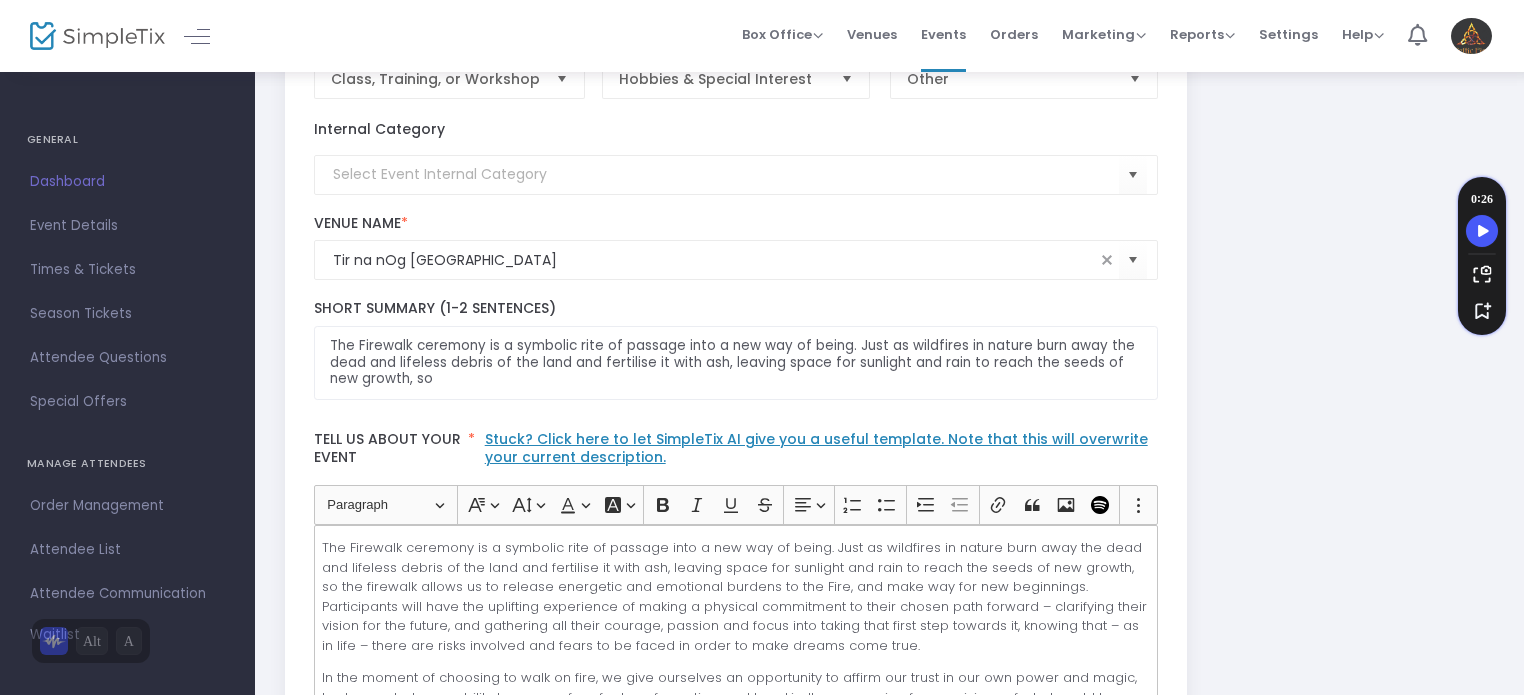 scroll, scrollTop: 246, scrollLeft: 0, axis: vertical 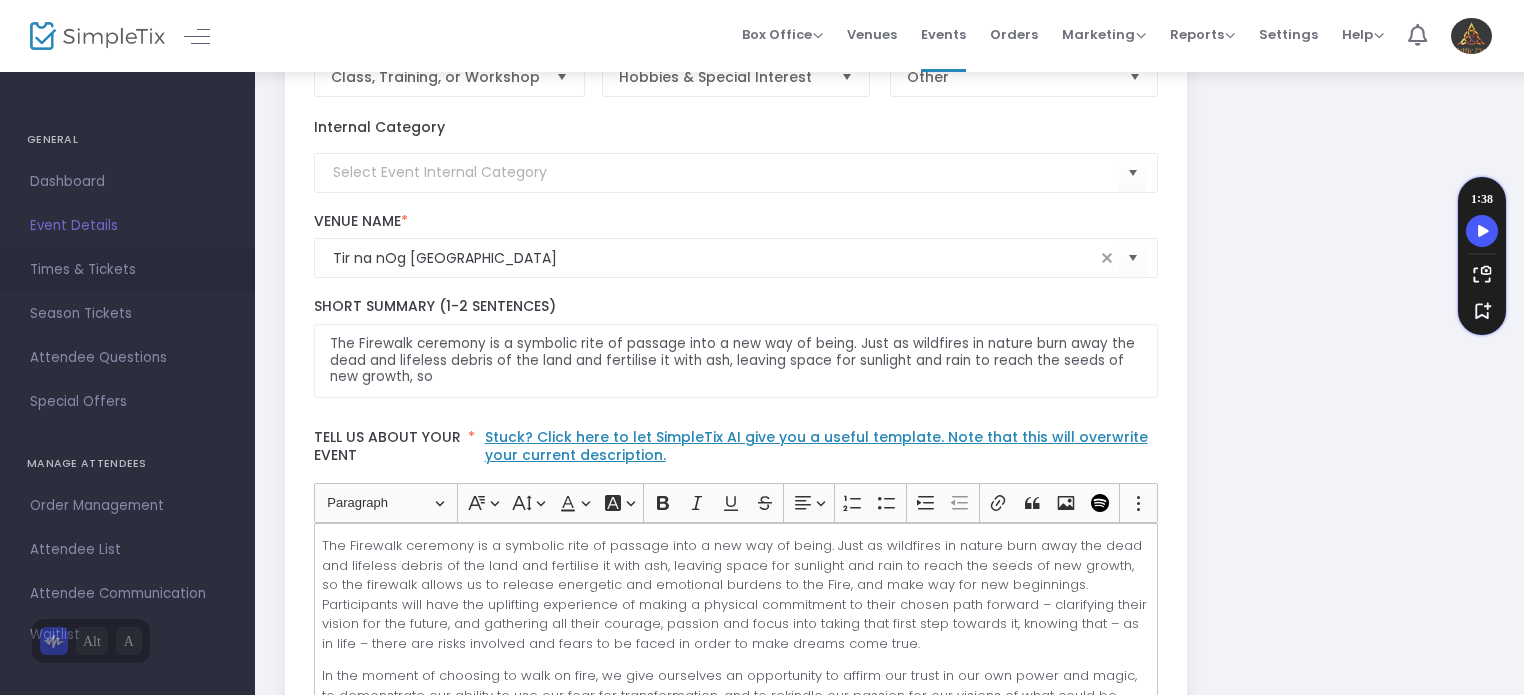 click on "Times & Tickets" at bounding box center (127, 270) 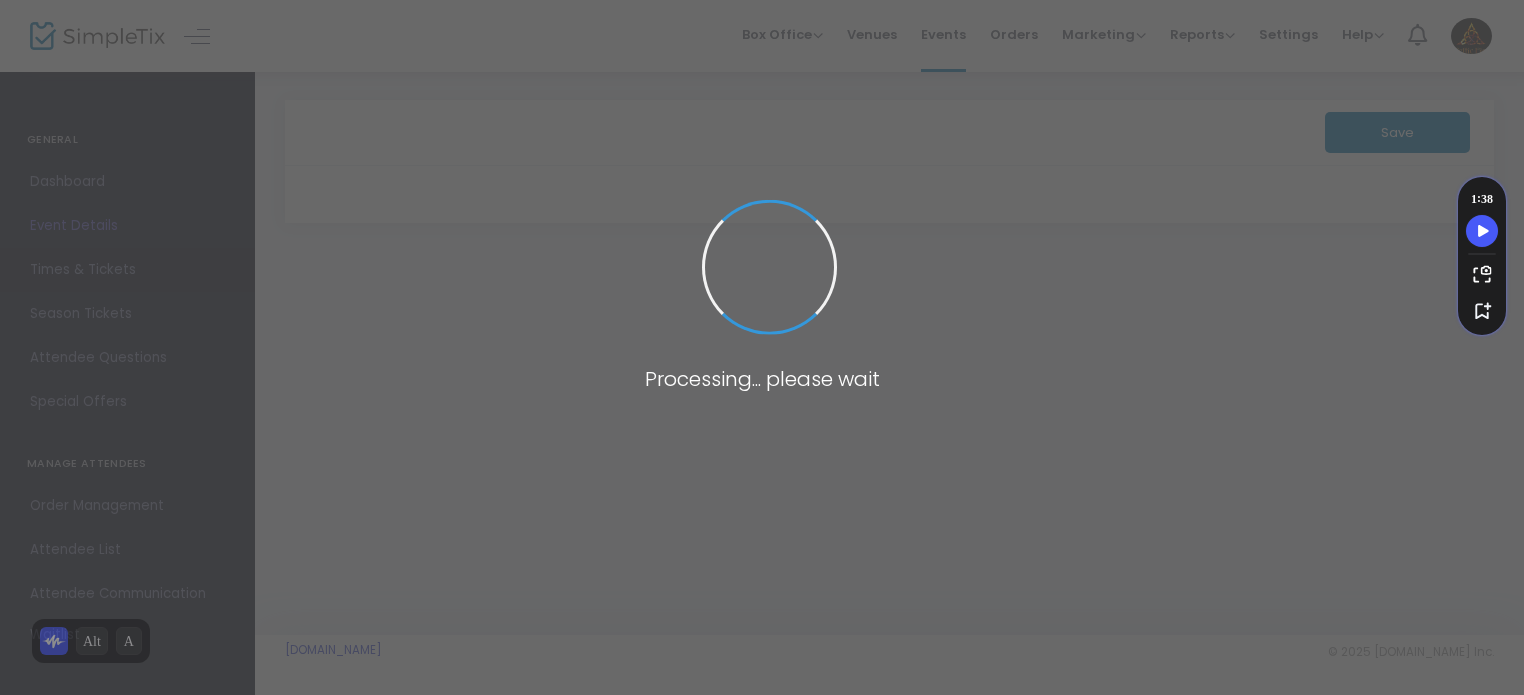 scroll, scrollTop: 0, scrollLeft: 0, axis: both 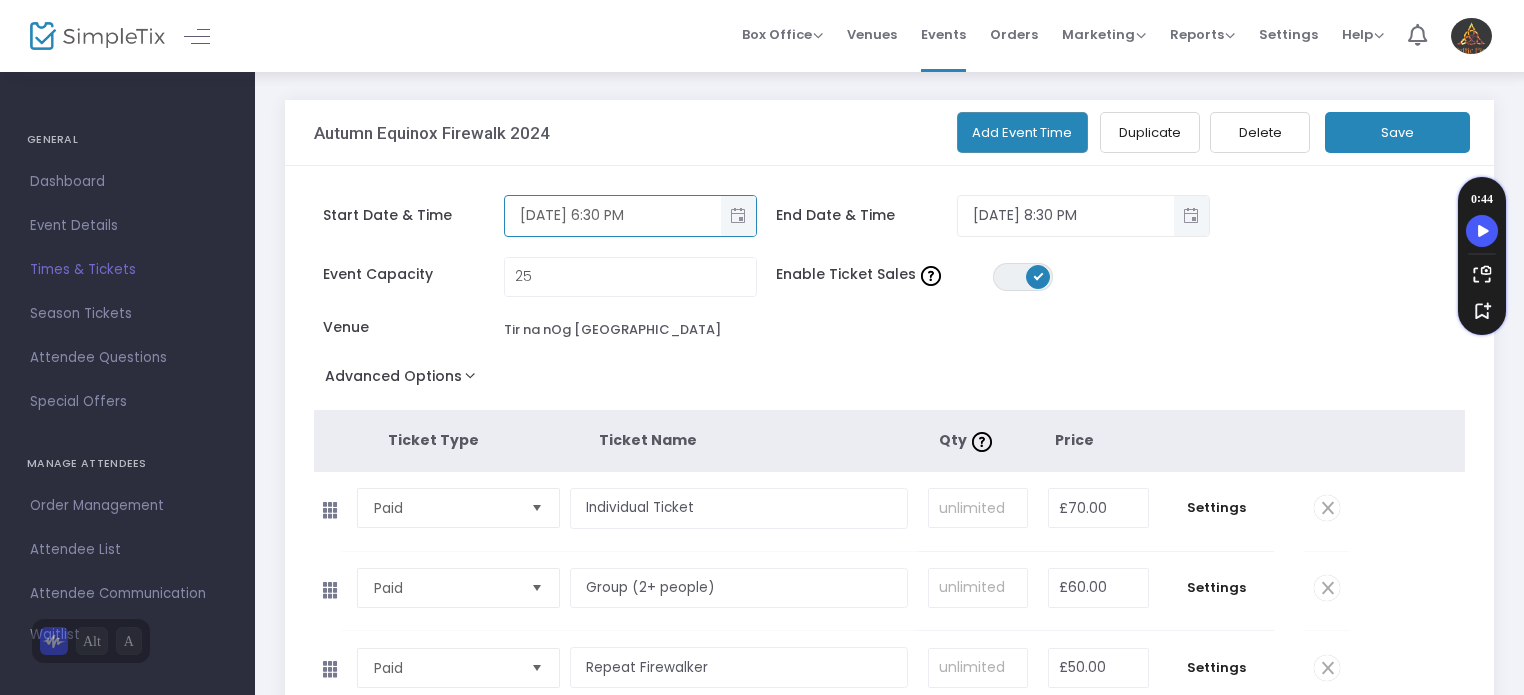 click on "9/20/2025 6:30 PM" at bounding box center [613, 215] 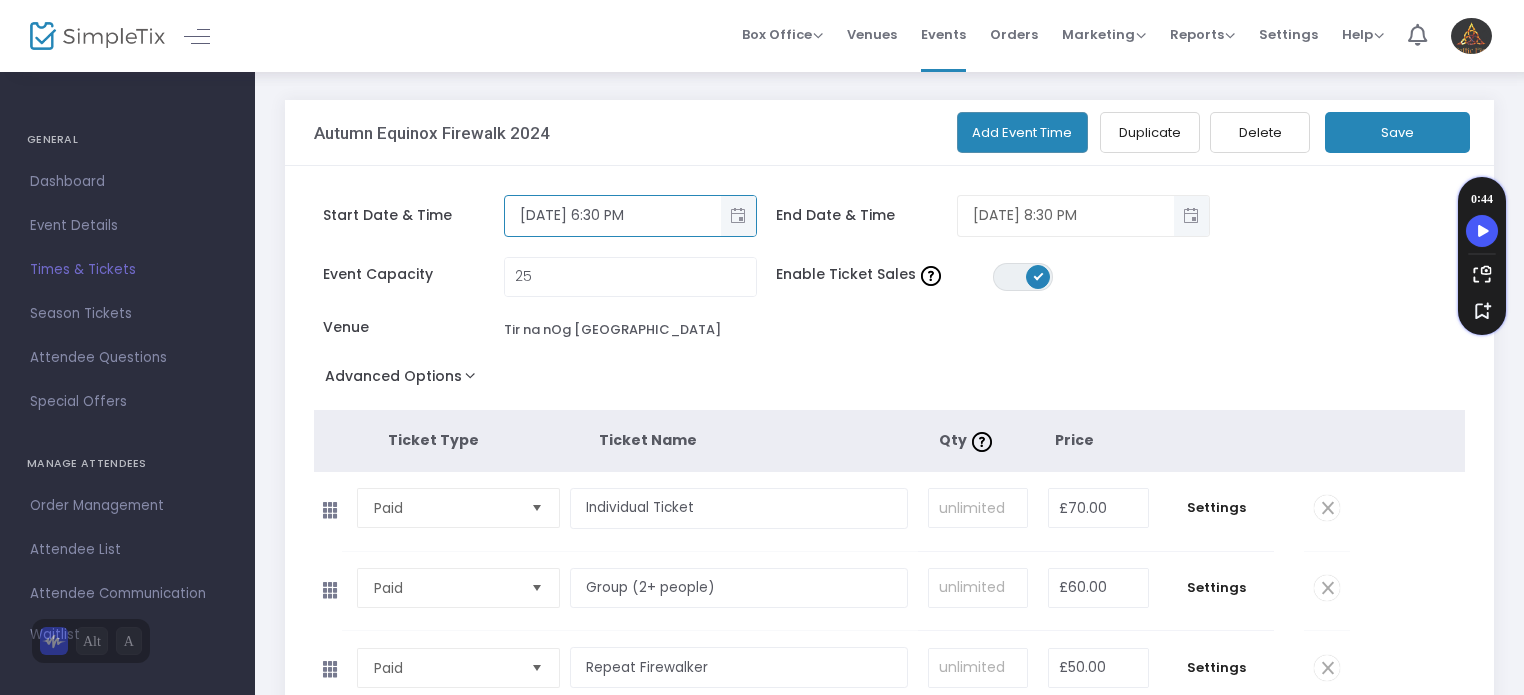 type on "9/21/2025 6:30 PM" 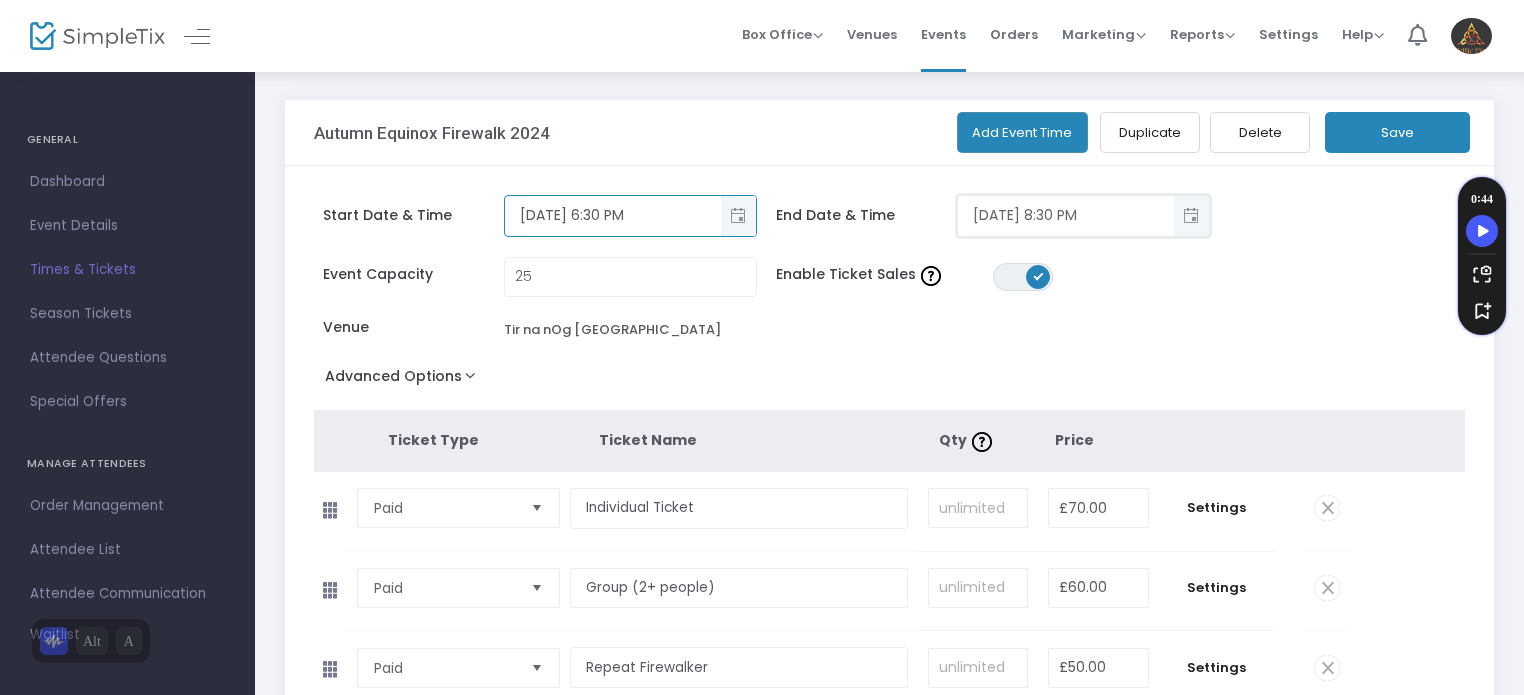 type on "9/21/2025 8:30 PM" 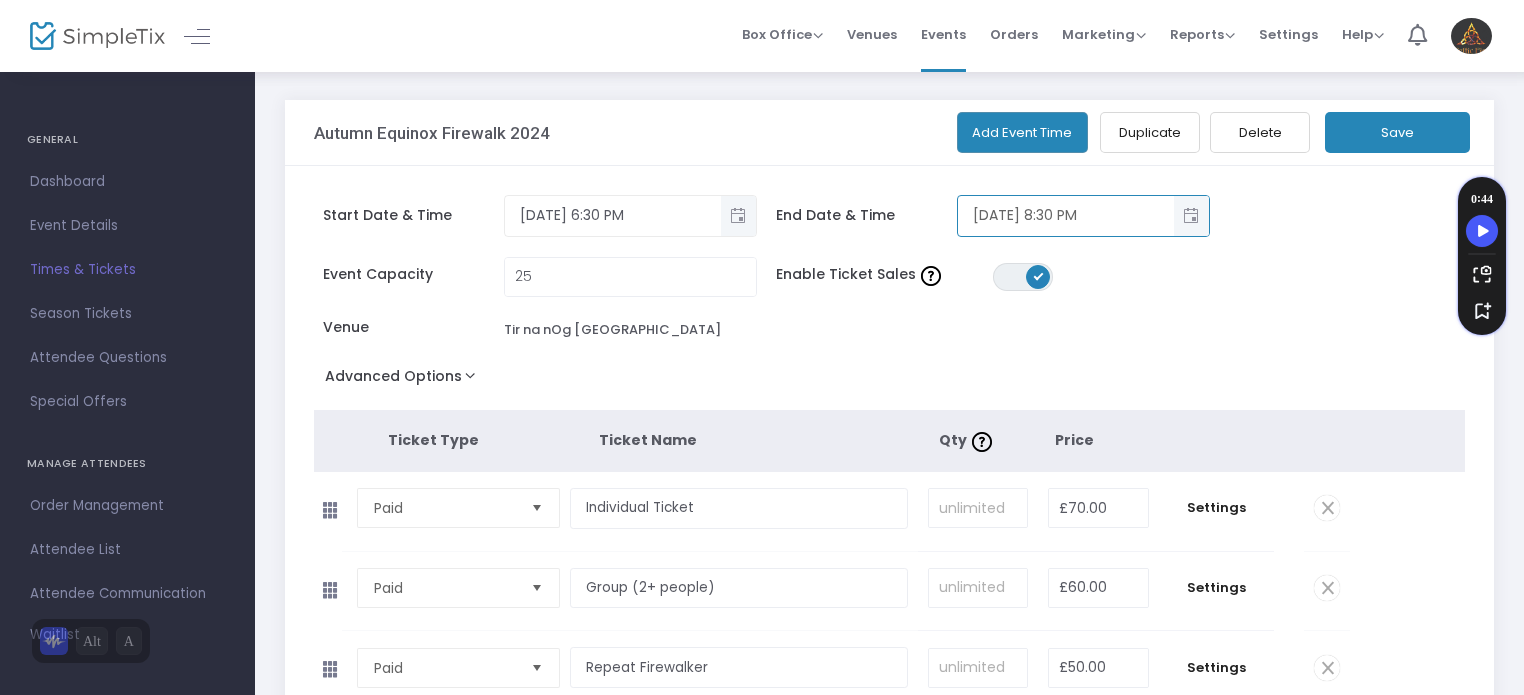 click on "9/21/2025 8:30 PM" at bounding box center [1066, 215] 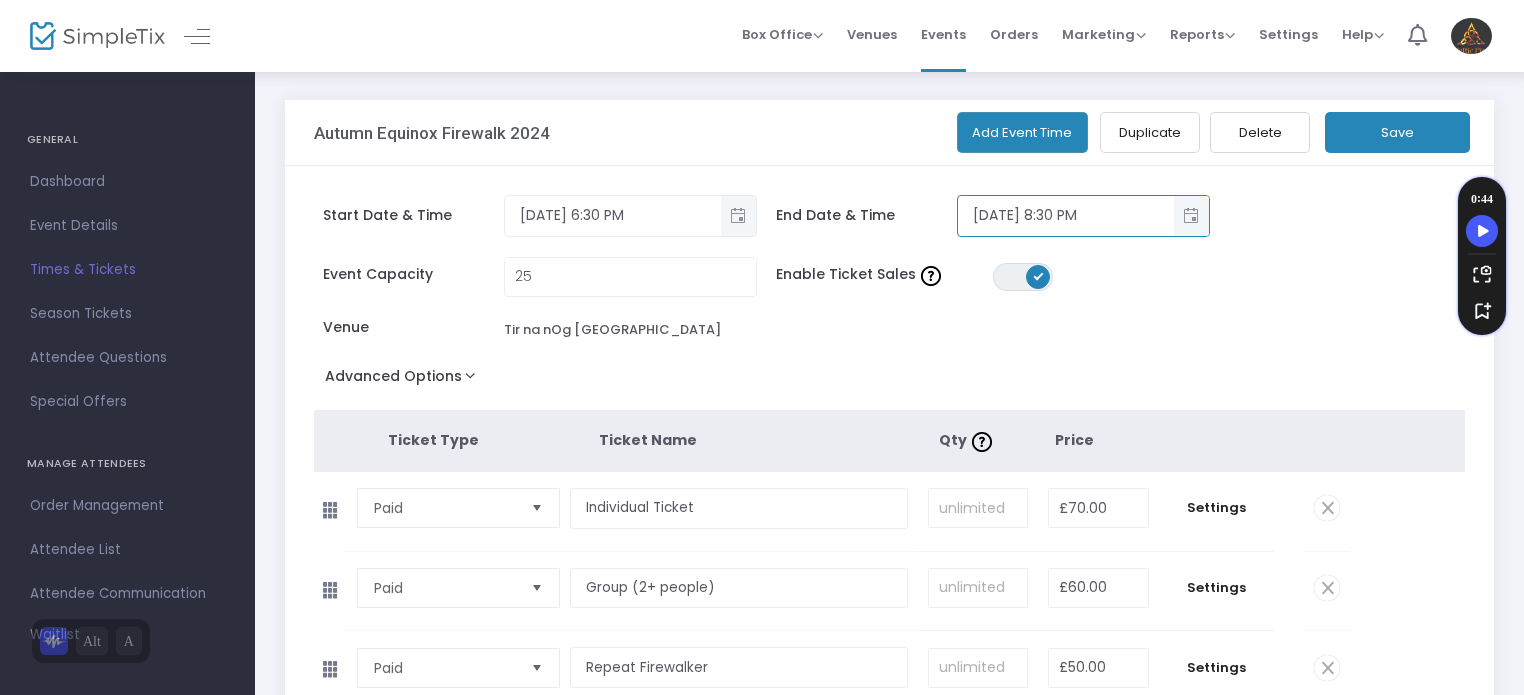 click on "Save" 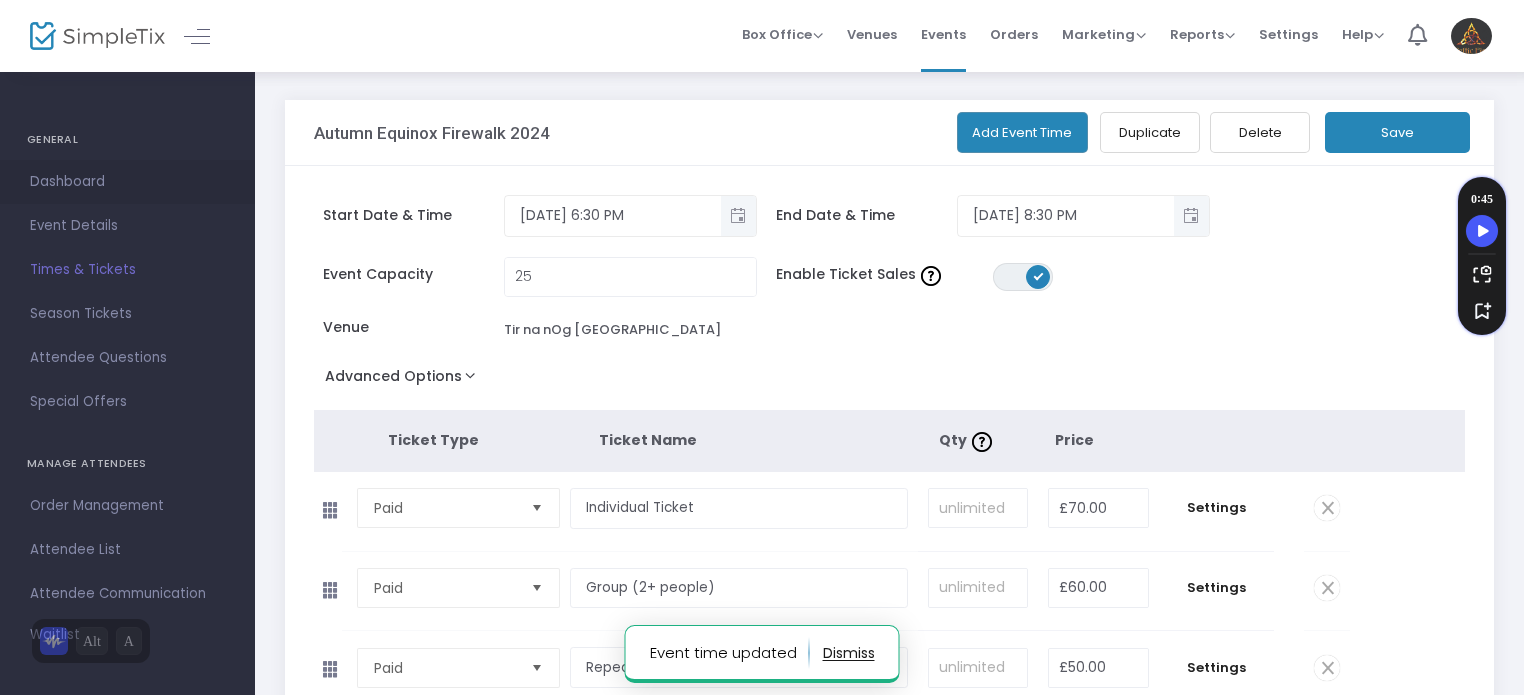 click on "Dashboard" at bounding box center [127, 182] 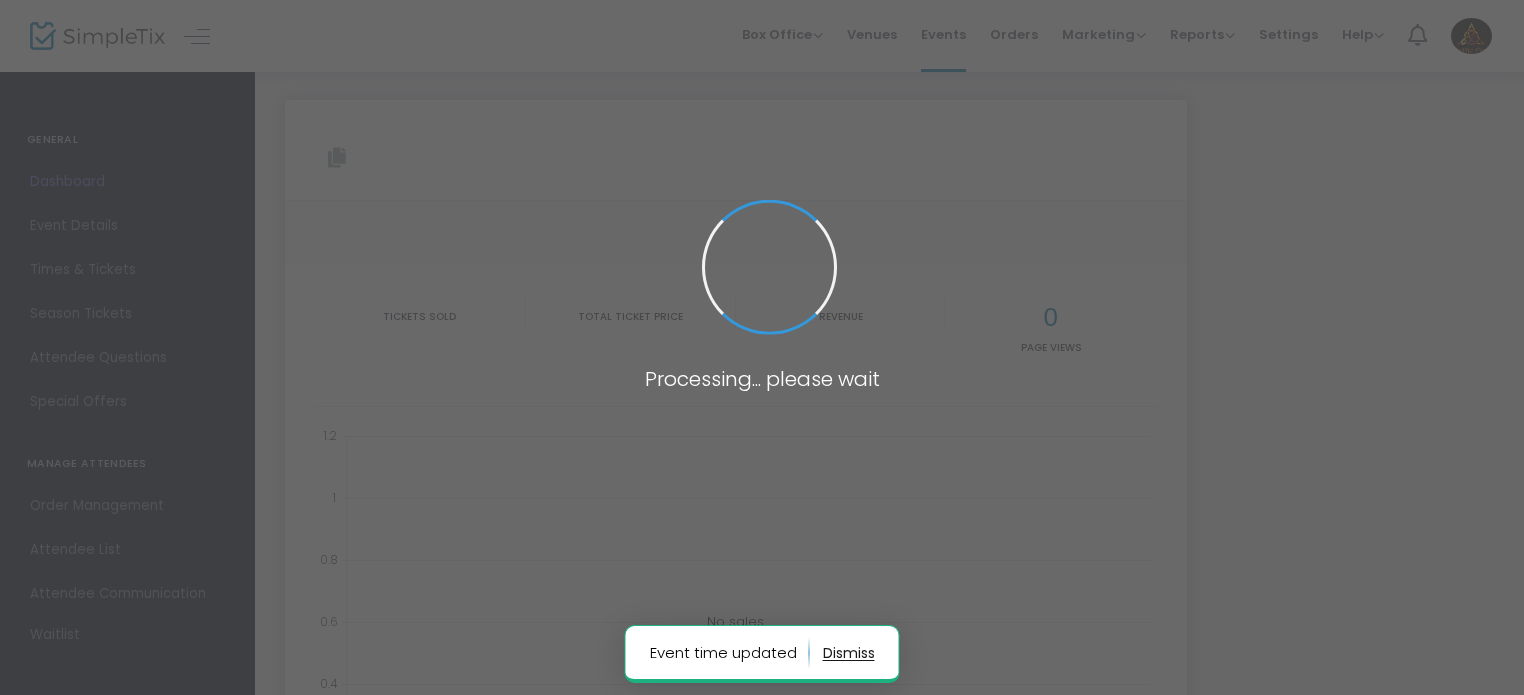 type on "https://www.simpletix.com/e/autumn-equinox-firewalk-2024-tickets-222959" 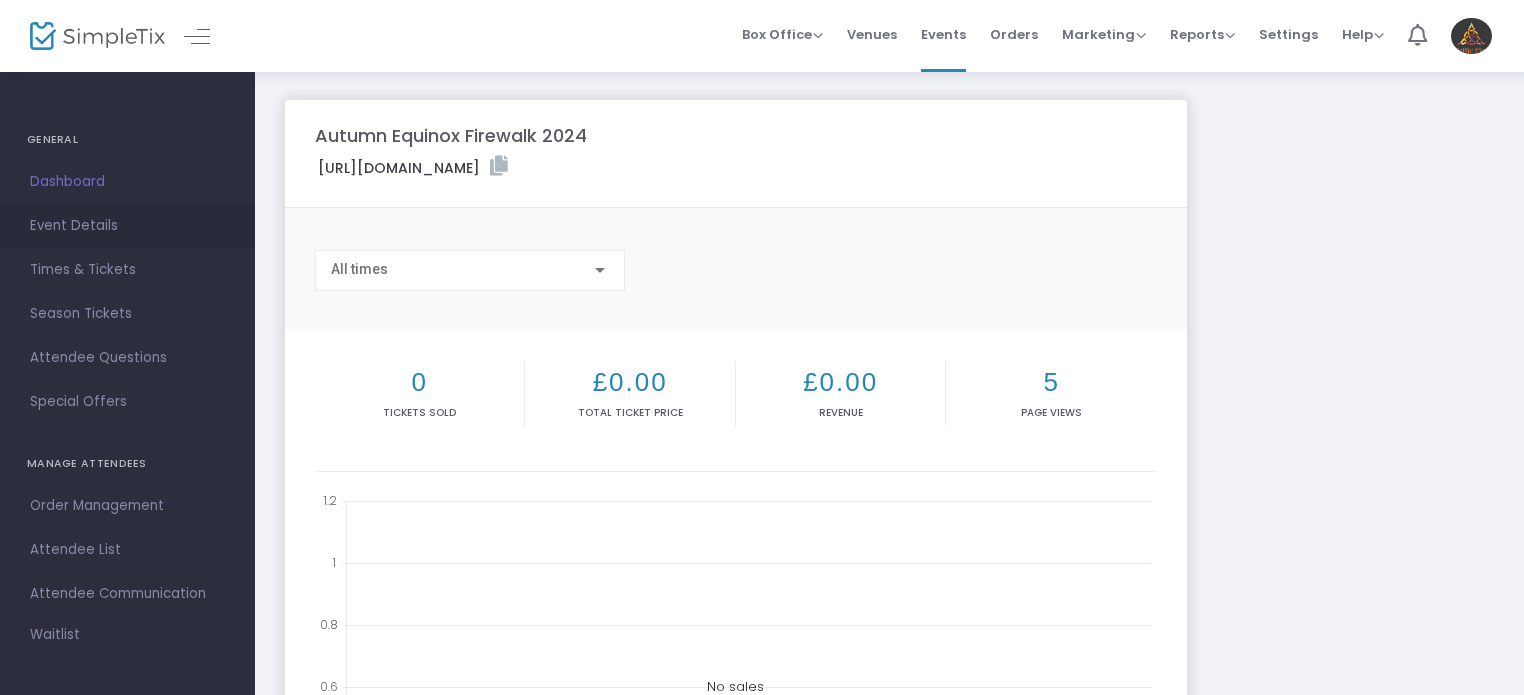 click on "Event Details" at bounding box center [127, 226] 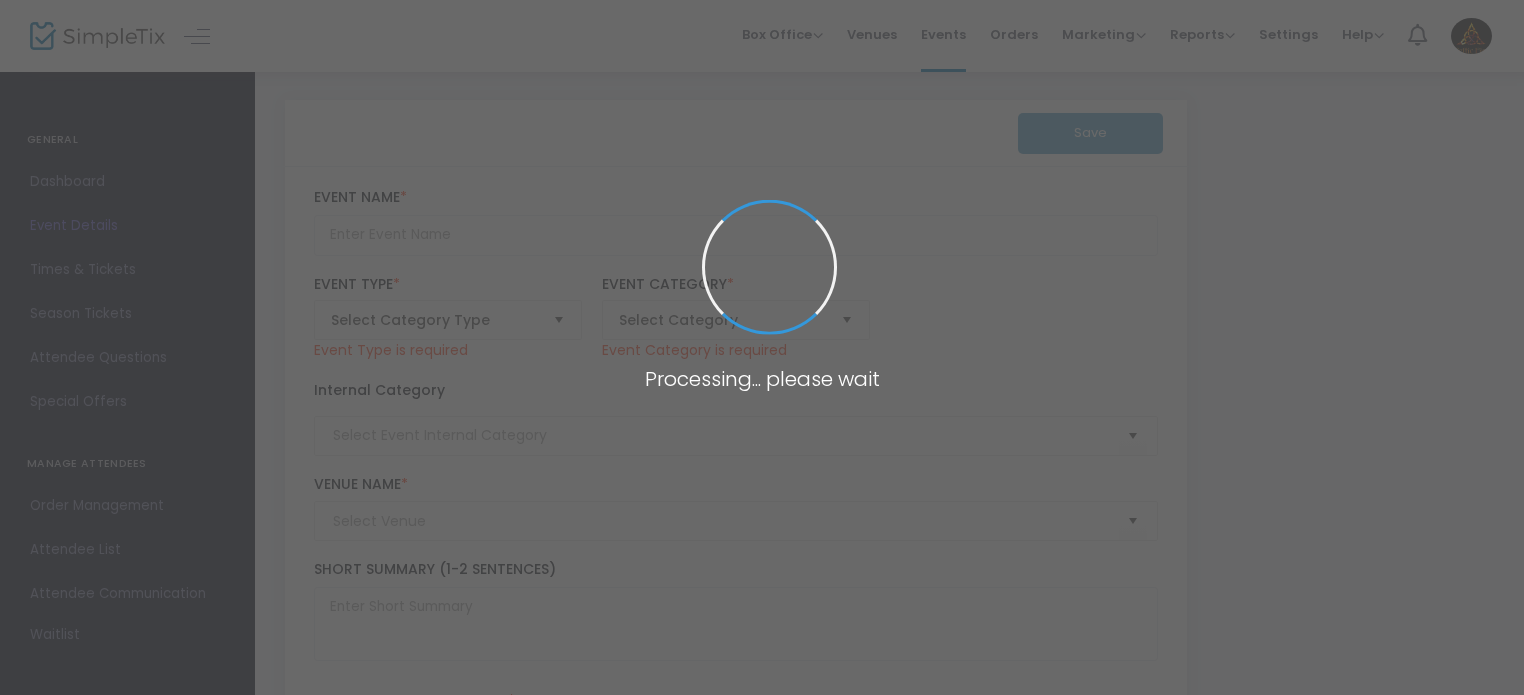 type on "Autumn Equinox Firewalk  2024" 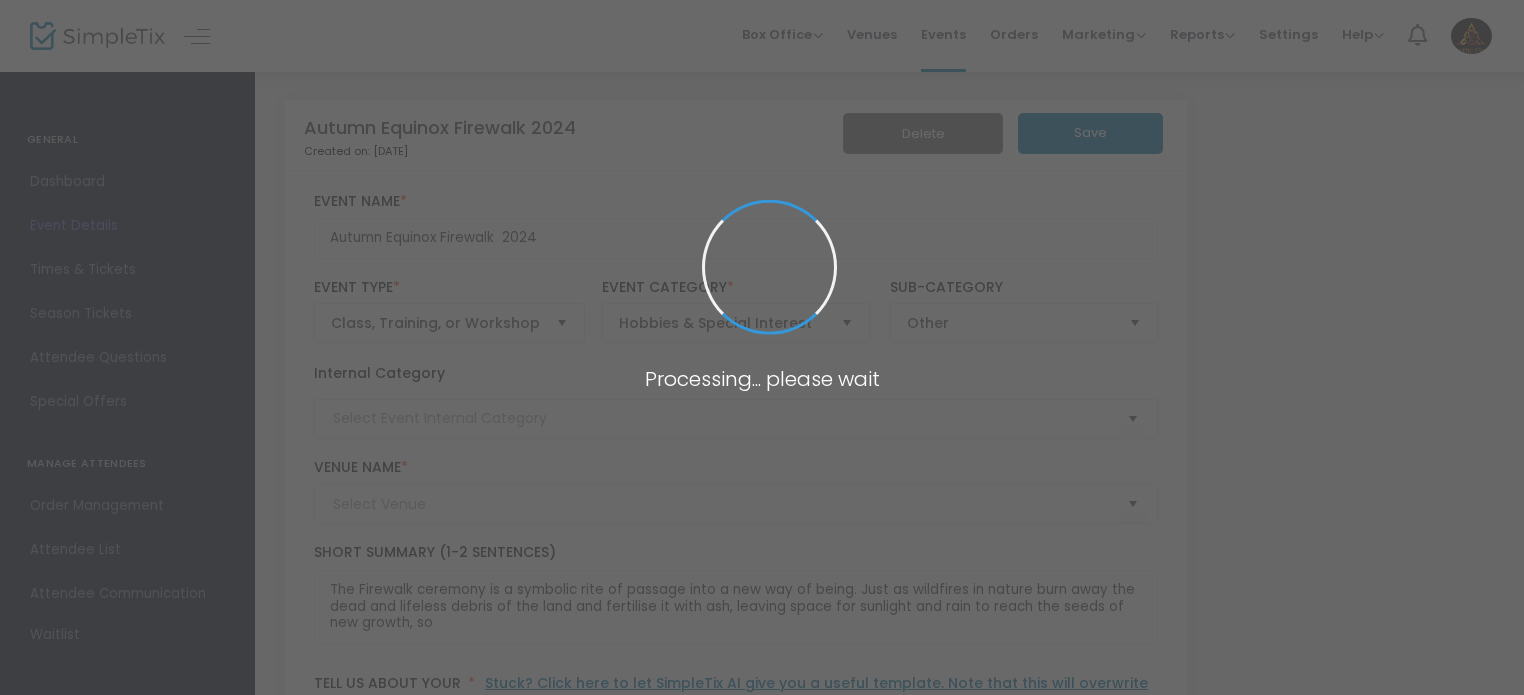 type on "Tir na nOg Holistic Centre" 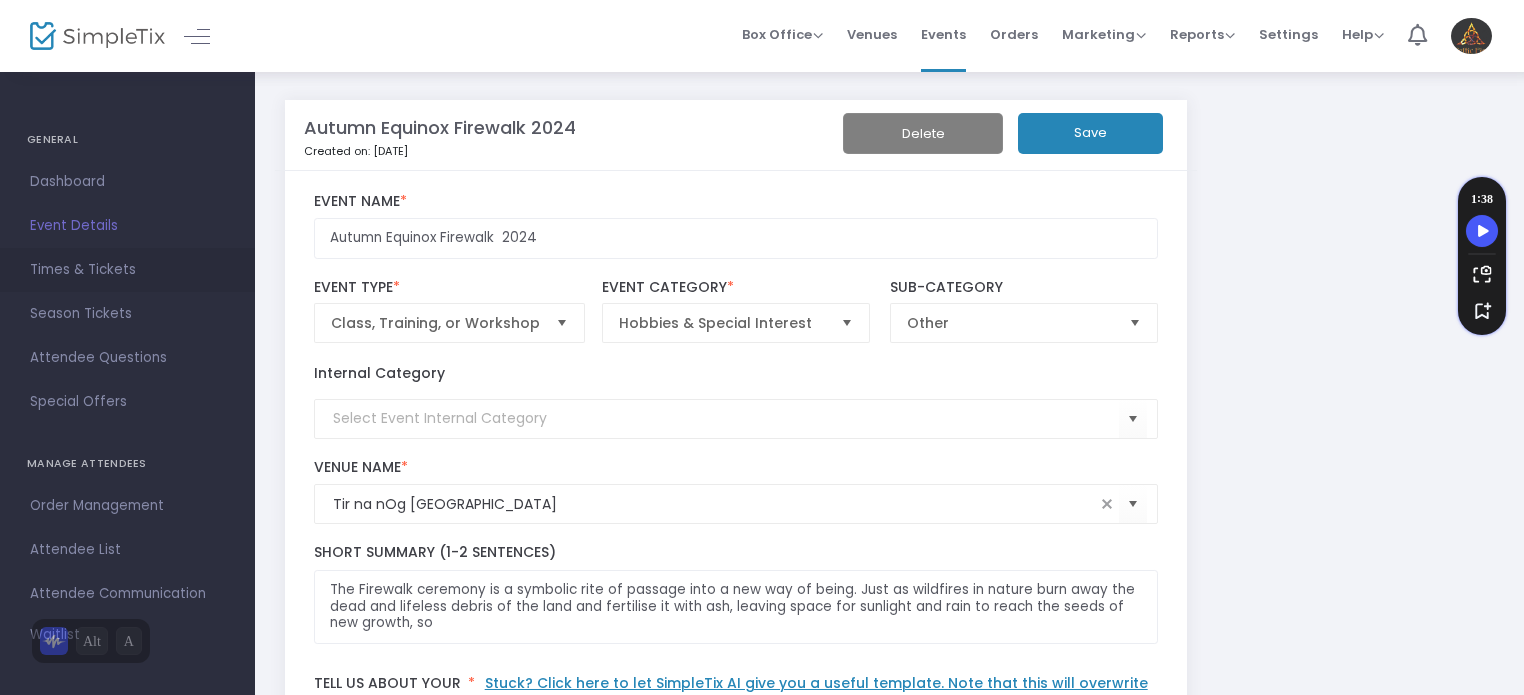 click on "Times & Tickets" at bounding box center [127, 270] 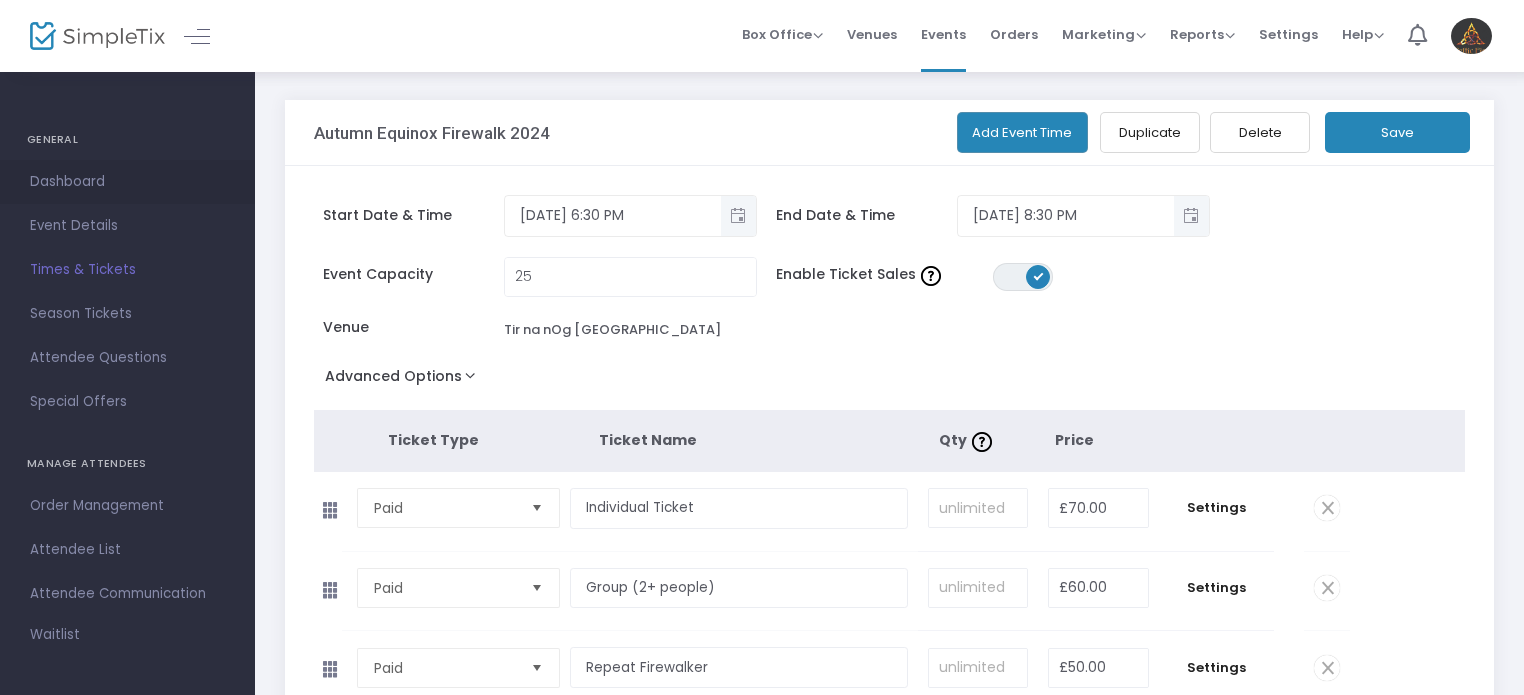 click on "Dashboard" at bounding box center [127, 182] 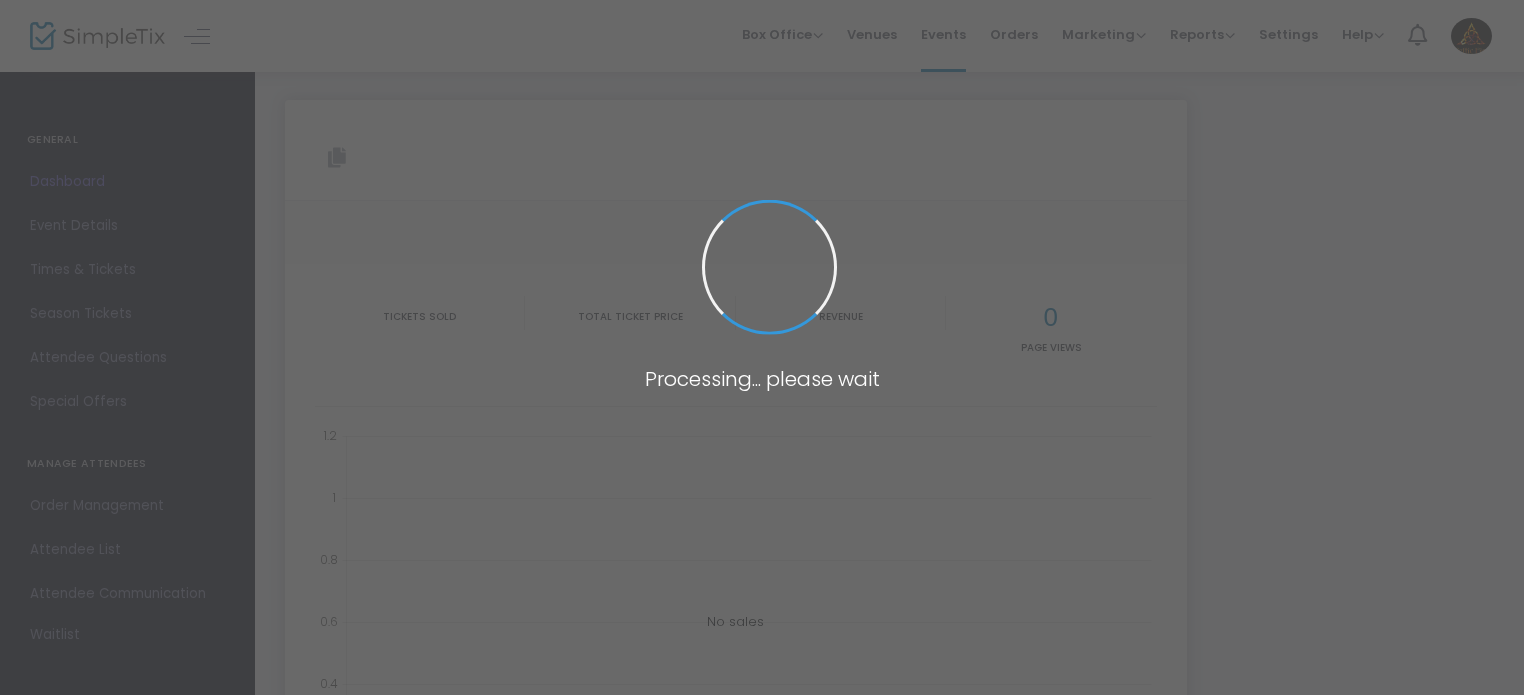 type on "https://www.simpletix.com/e/autumn-equinox-firewalk-2024-tickets-222959" 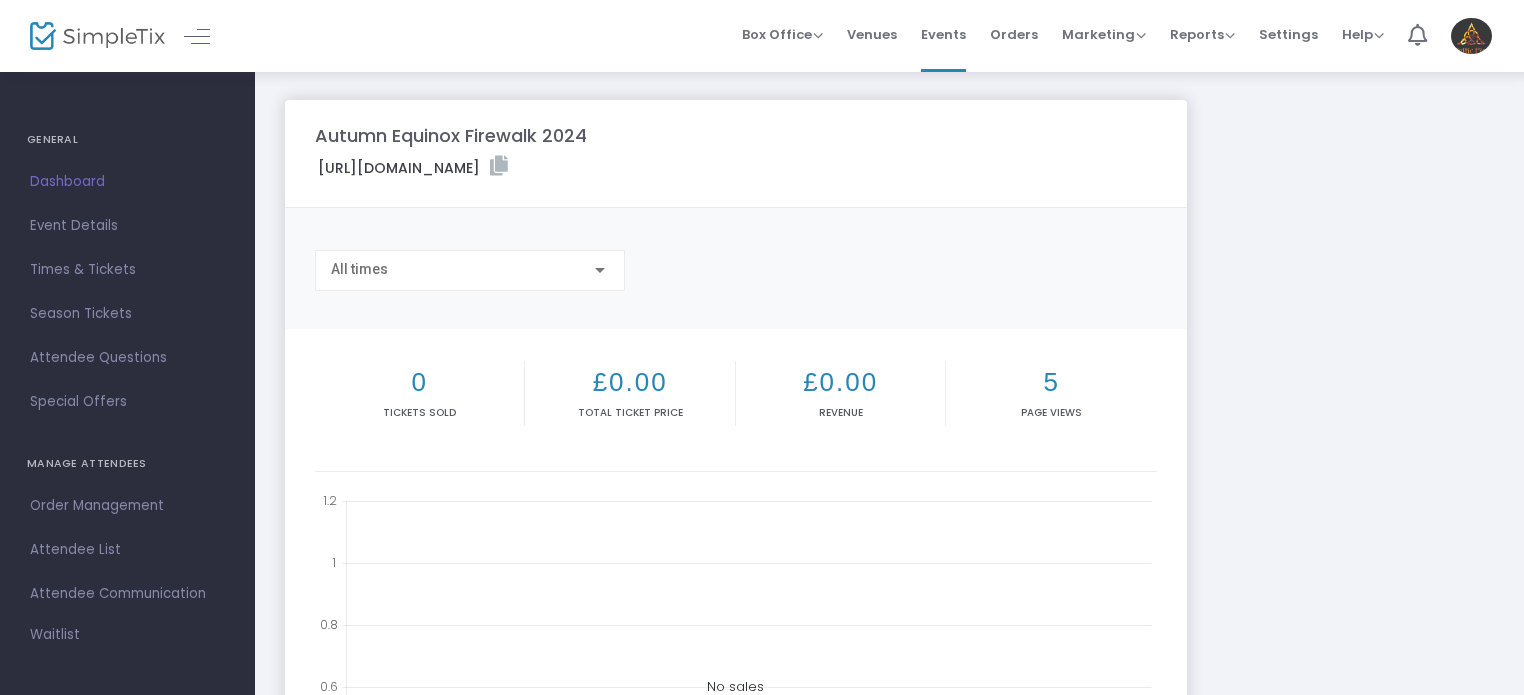 click 